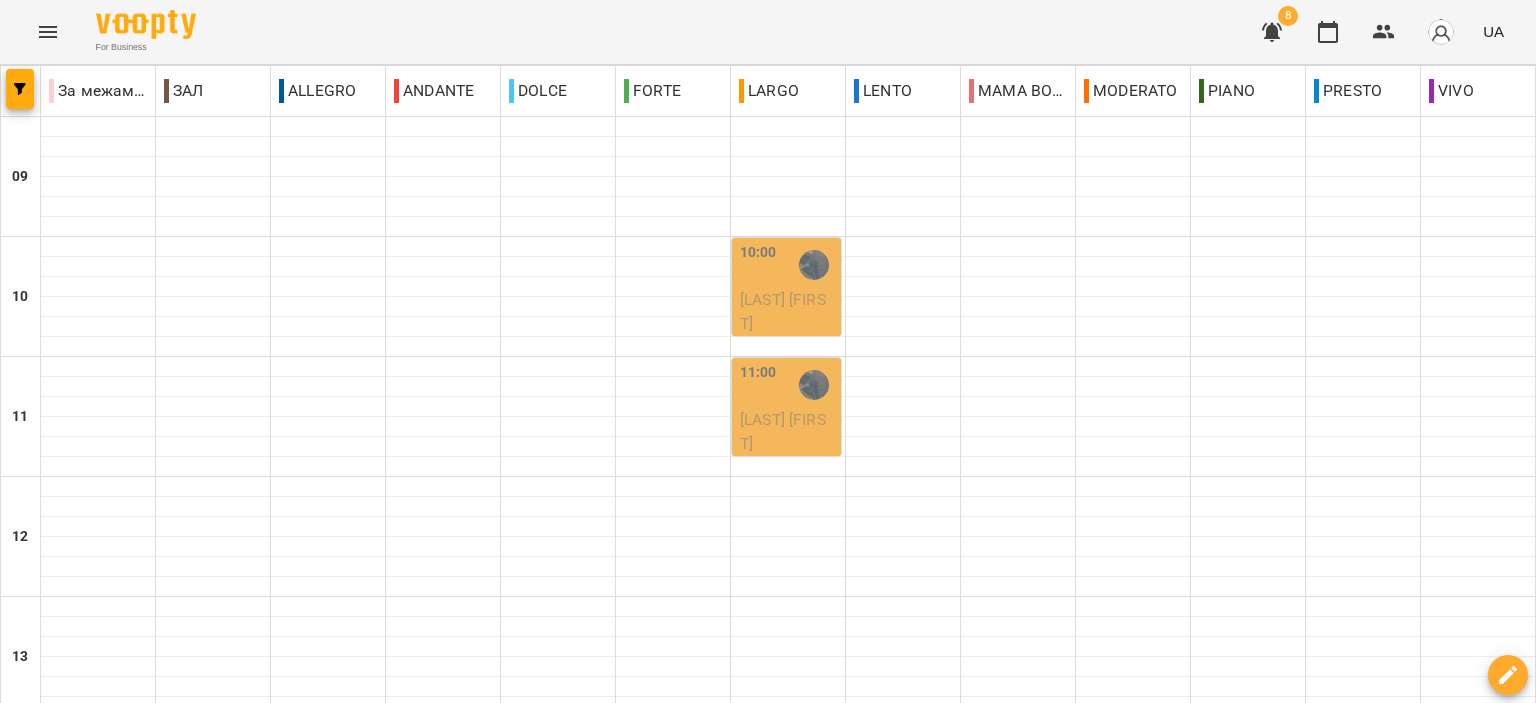 scroll, scrollTop: 0, scrollLeft: 0, axis: both 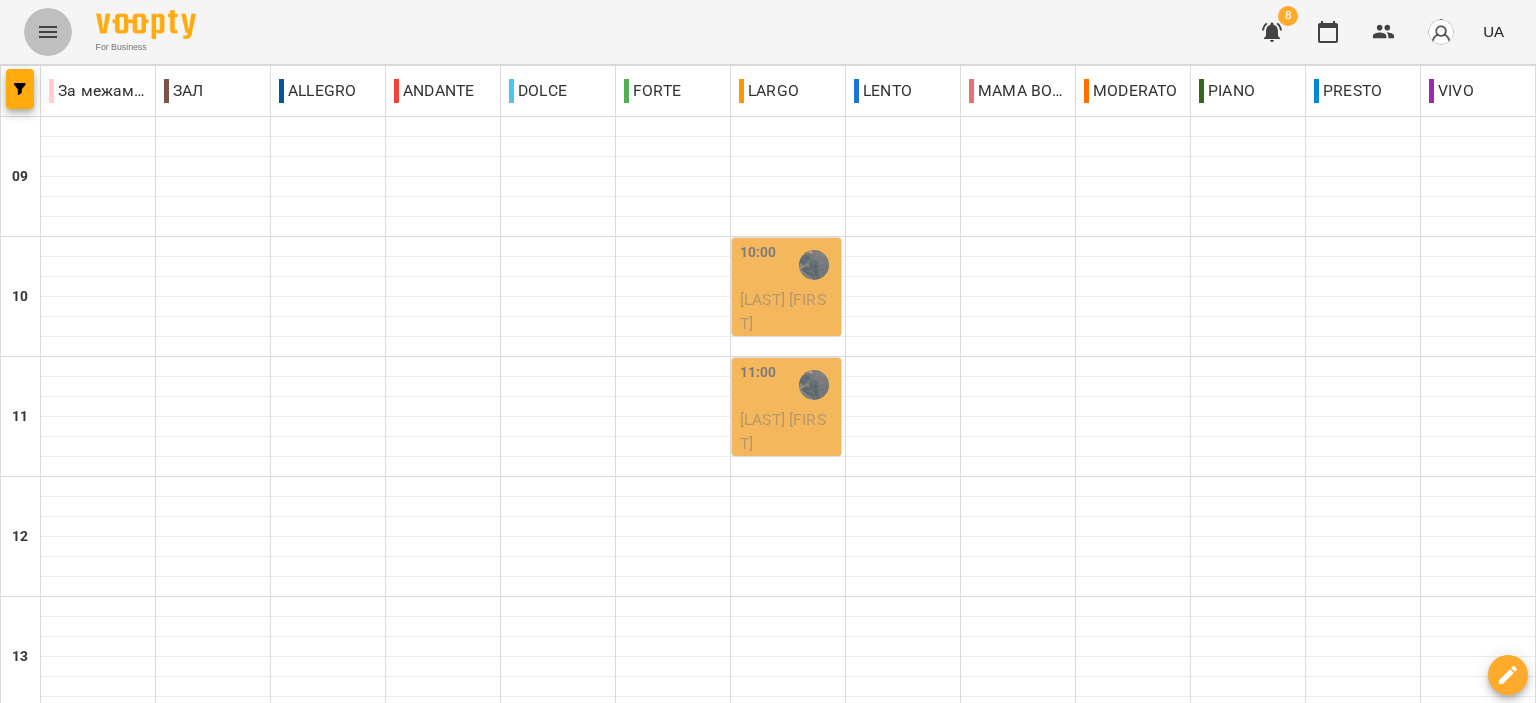 click 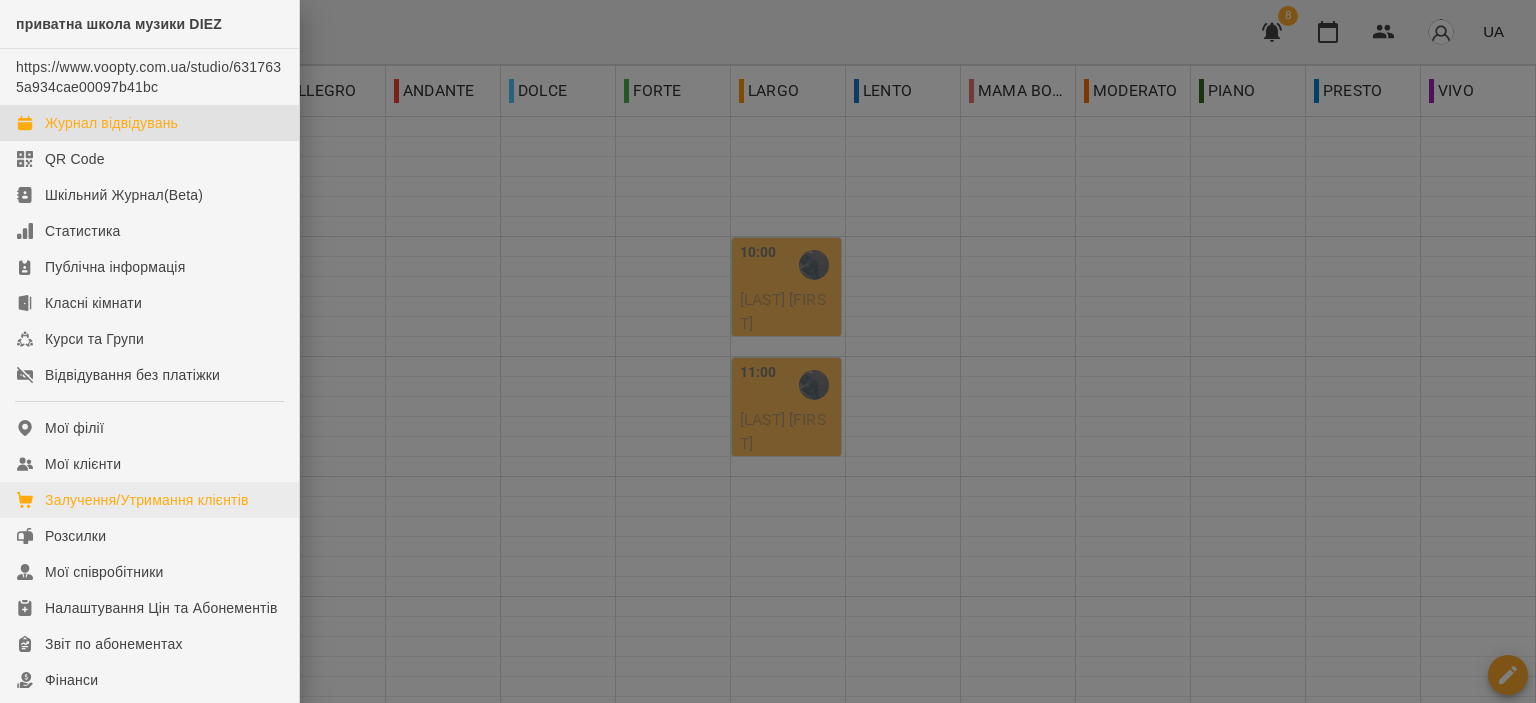 scroll, scrollTop: 100, scrollLeft: 0, axis: vertical 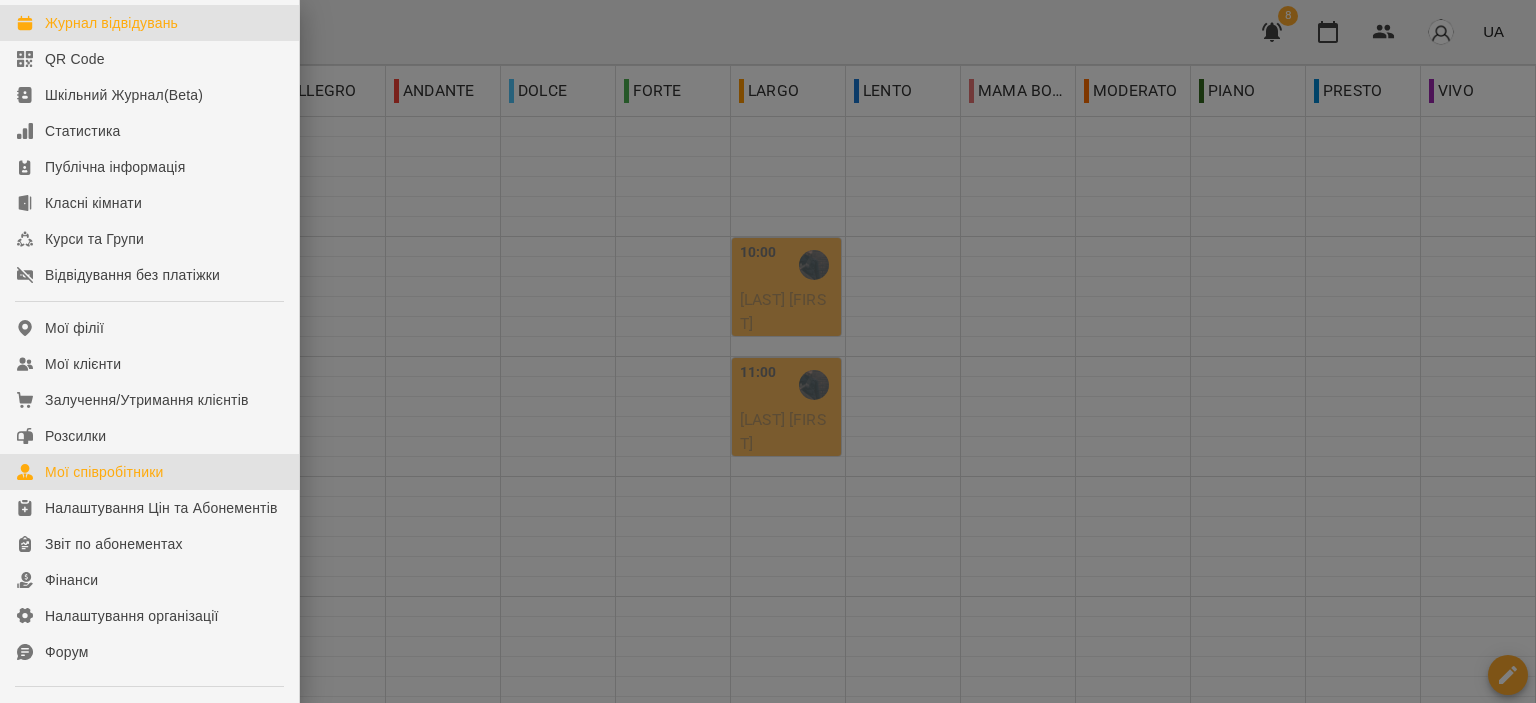 click on "Мої співробітники" at bounding box center (104, 472) 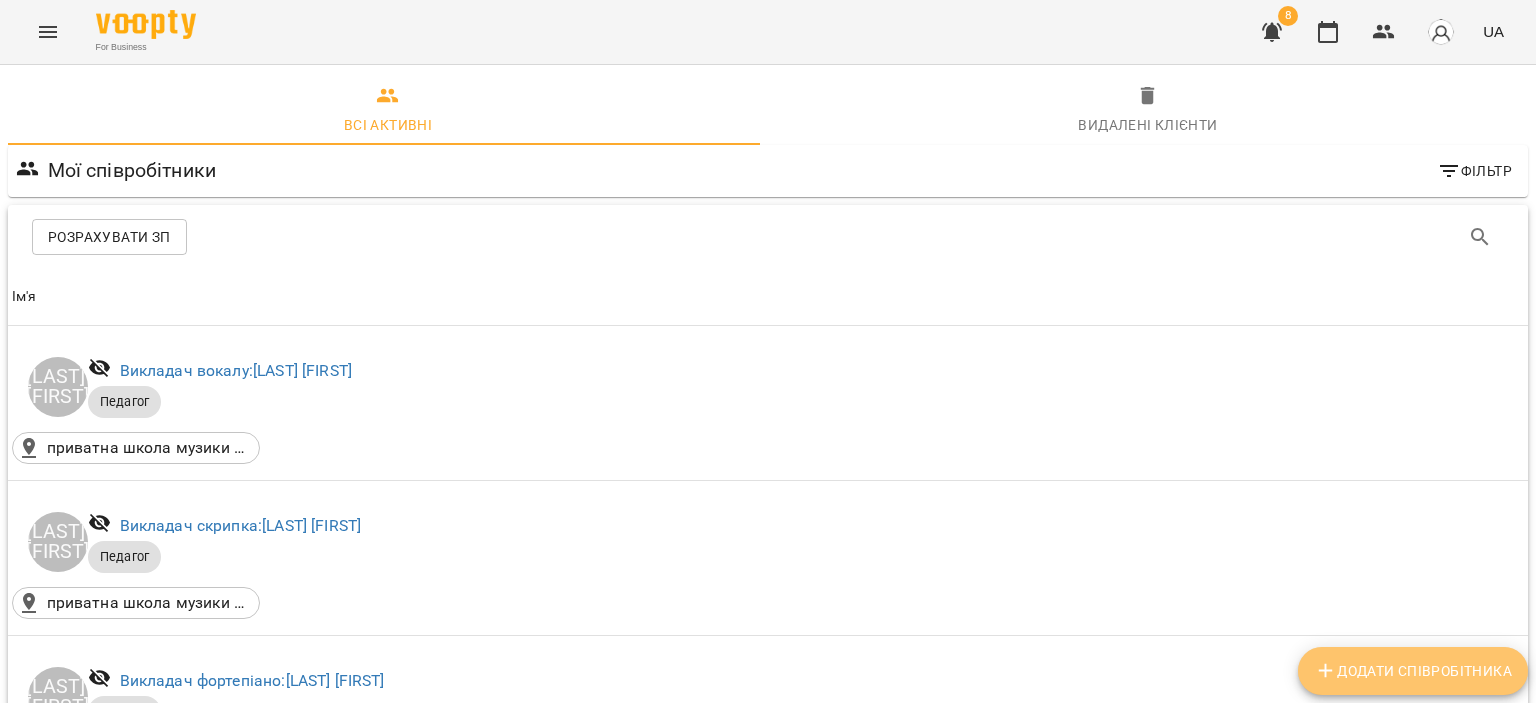 click on "Додати співробітника" at bounding box center (1413, 671) 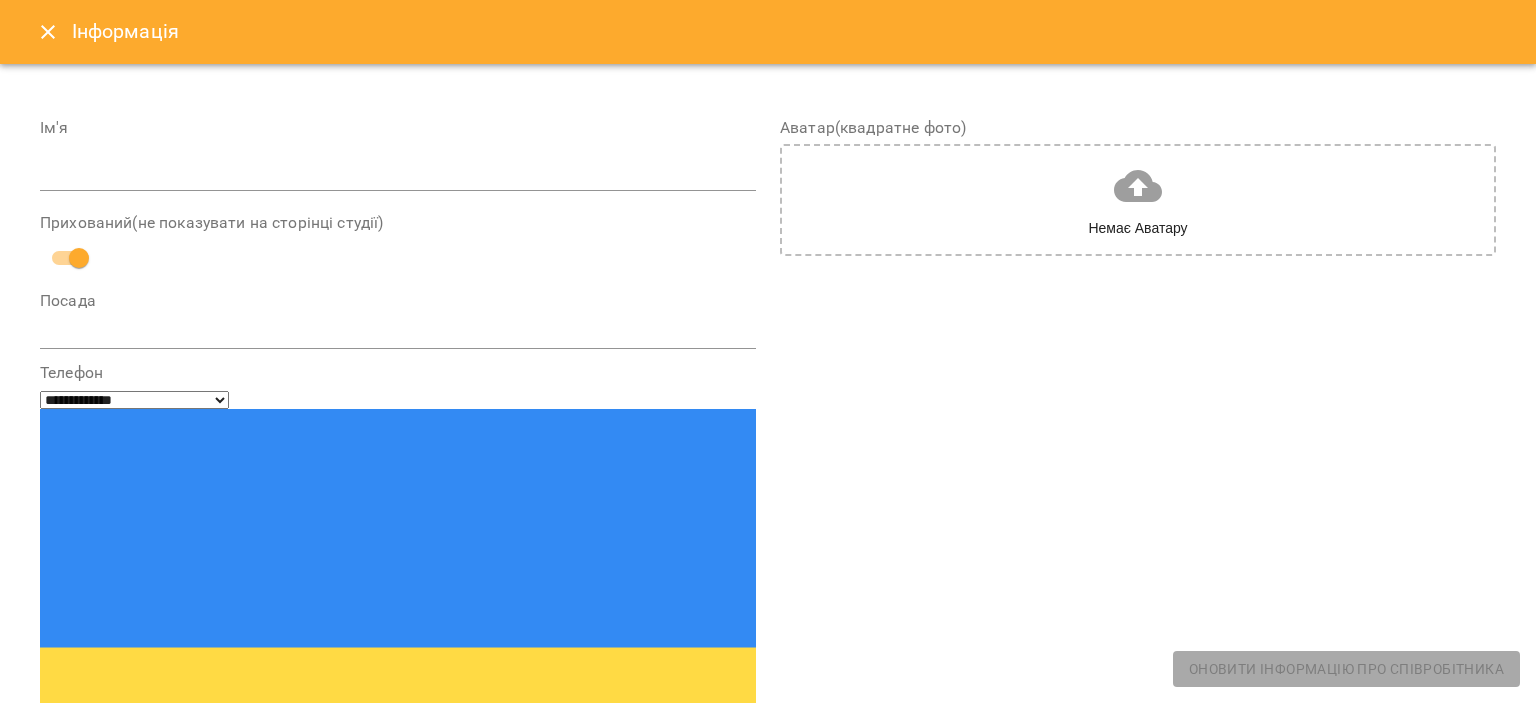 click at bounding box center (398, 176) 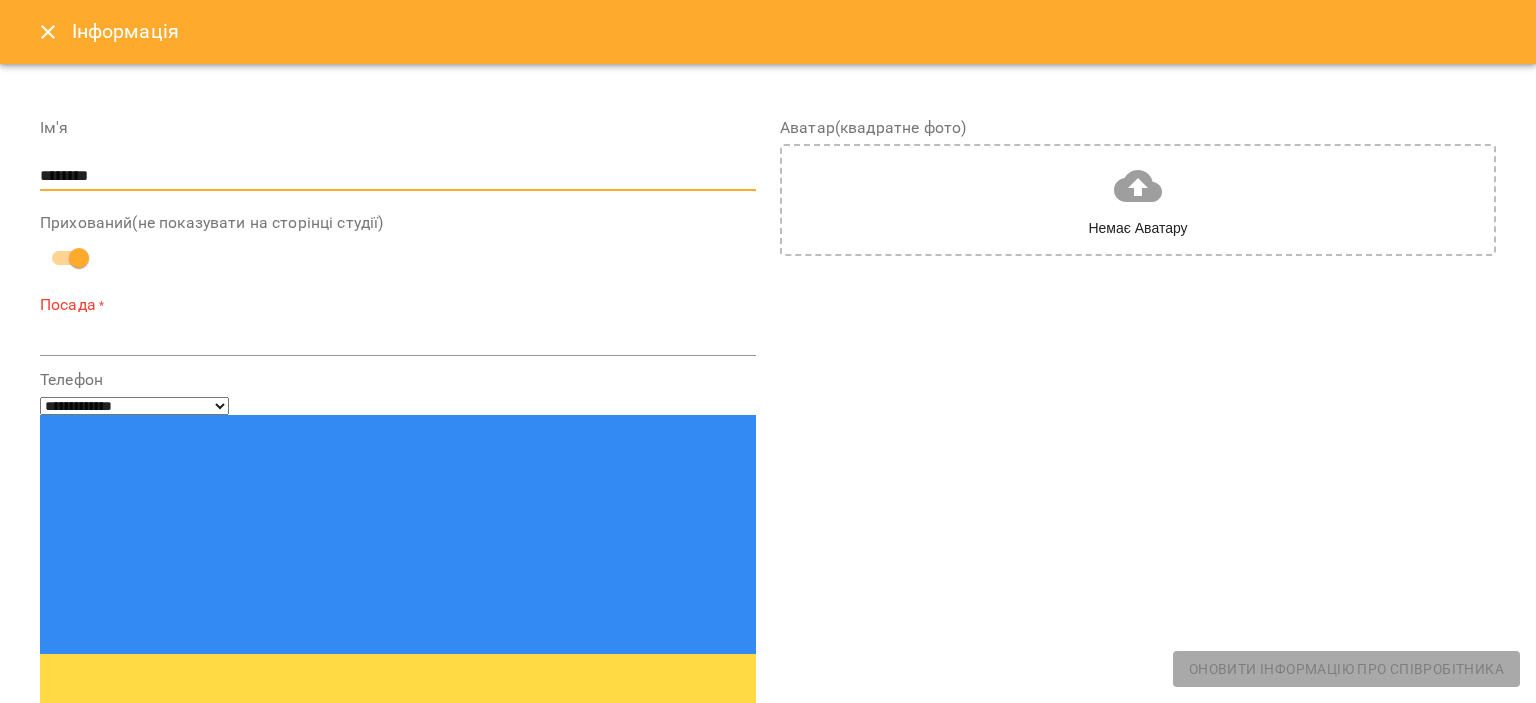 type on "********" 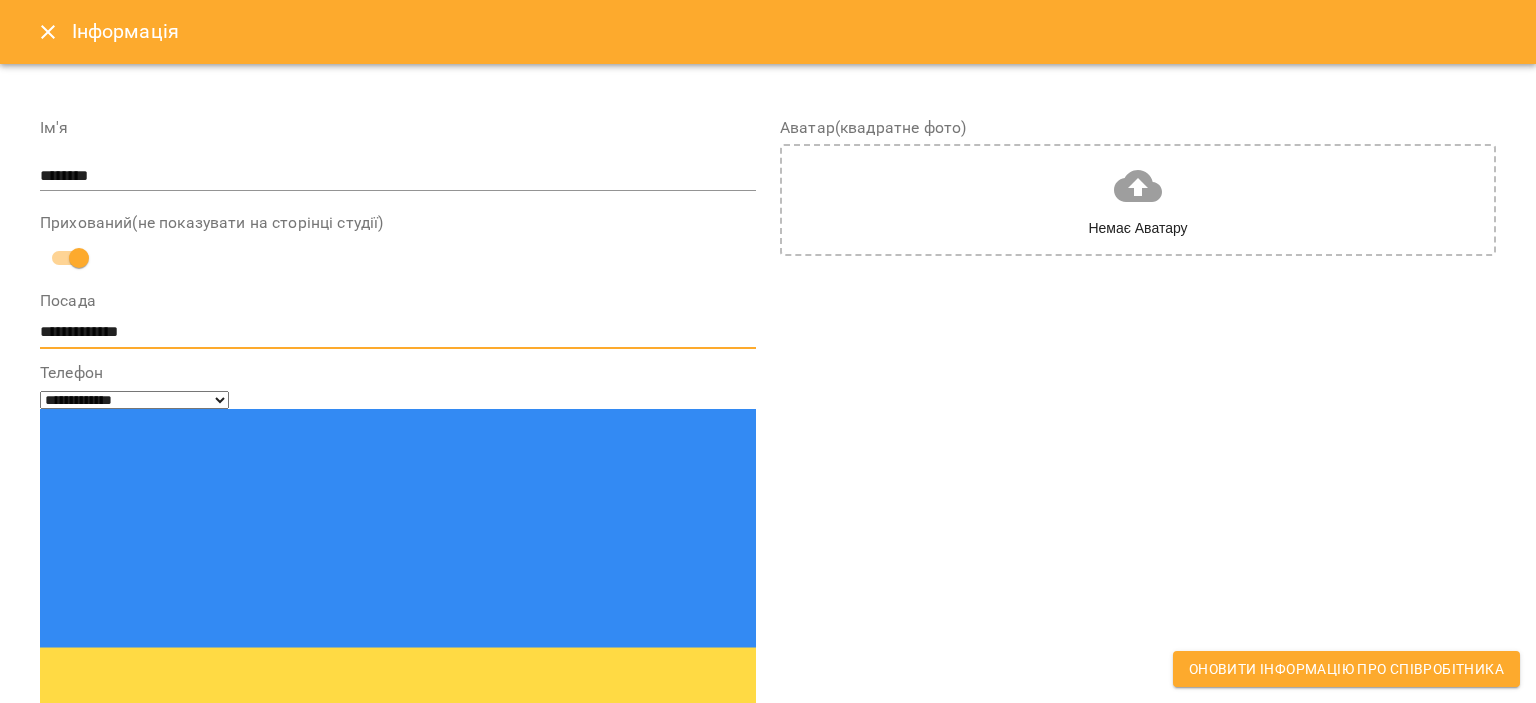 type on "**********" 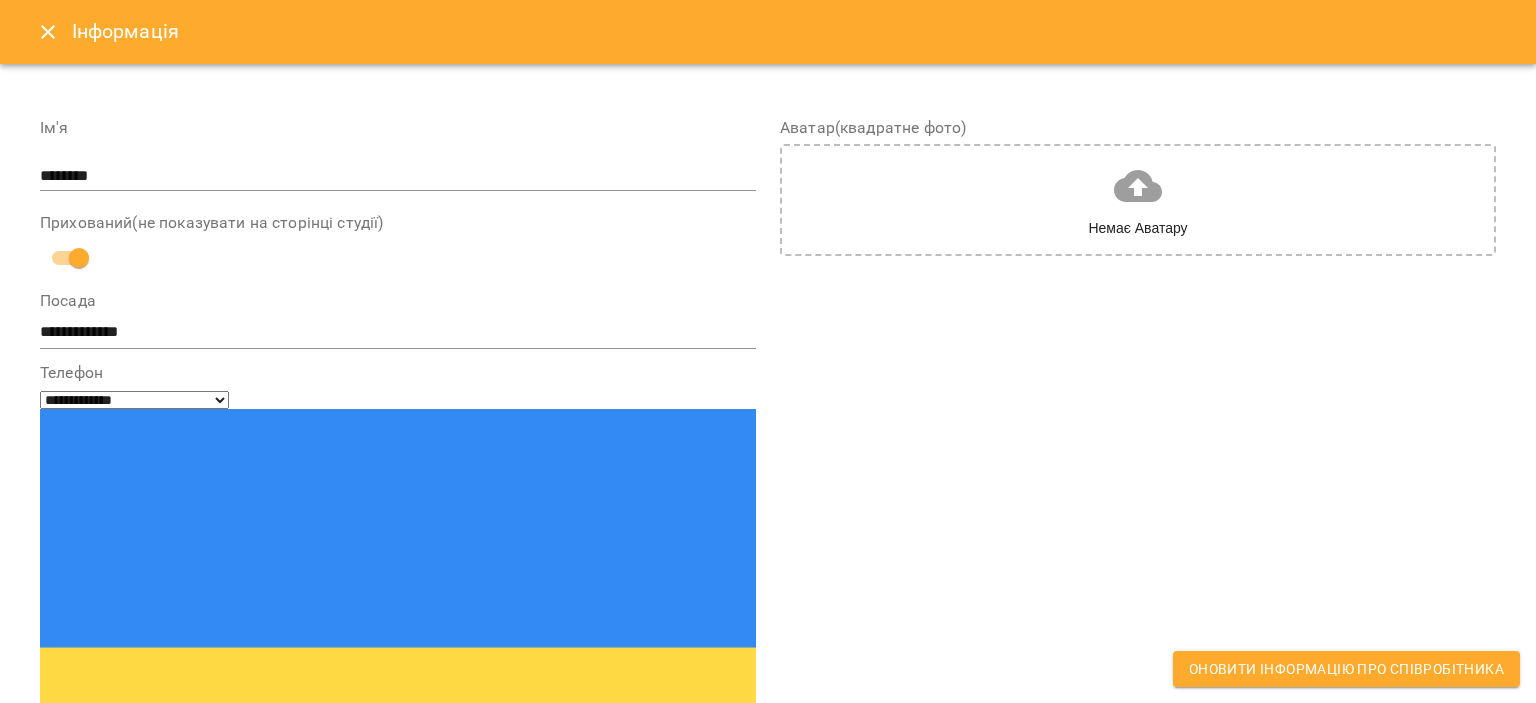 type on "*" 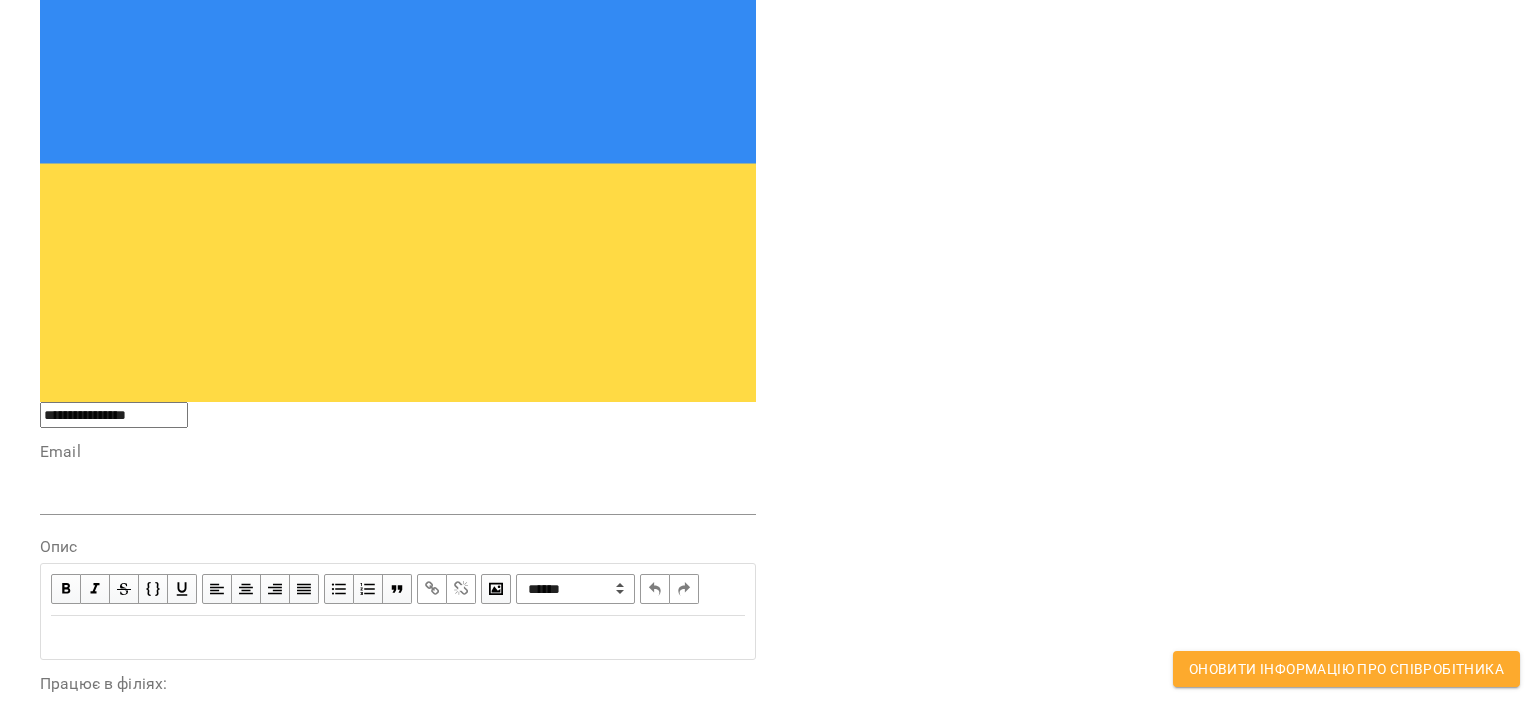 scroll, scrollTop: 500, scrollLeft: 0, axis: vertical 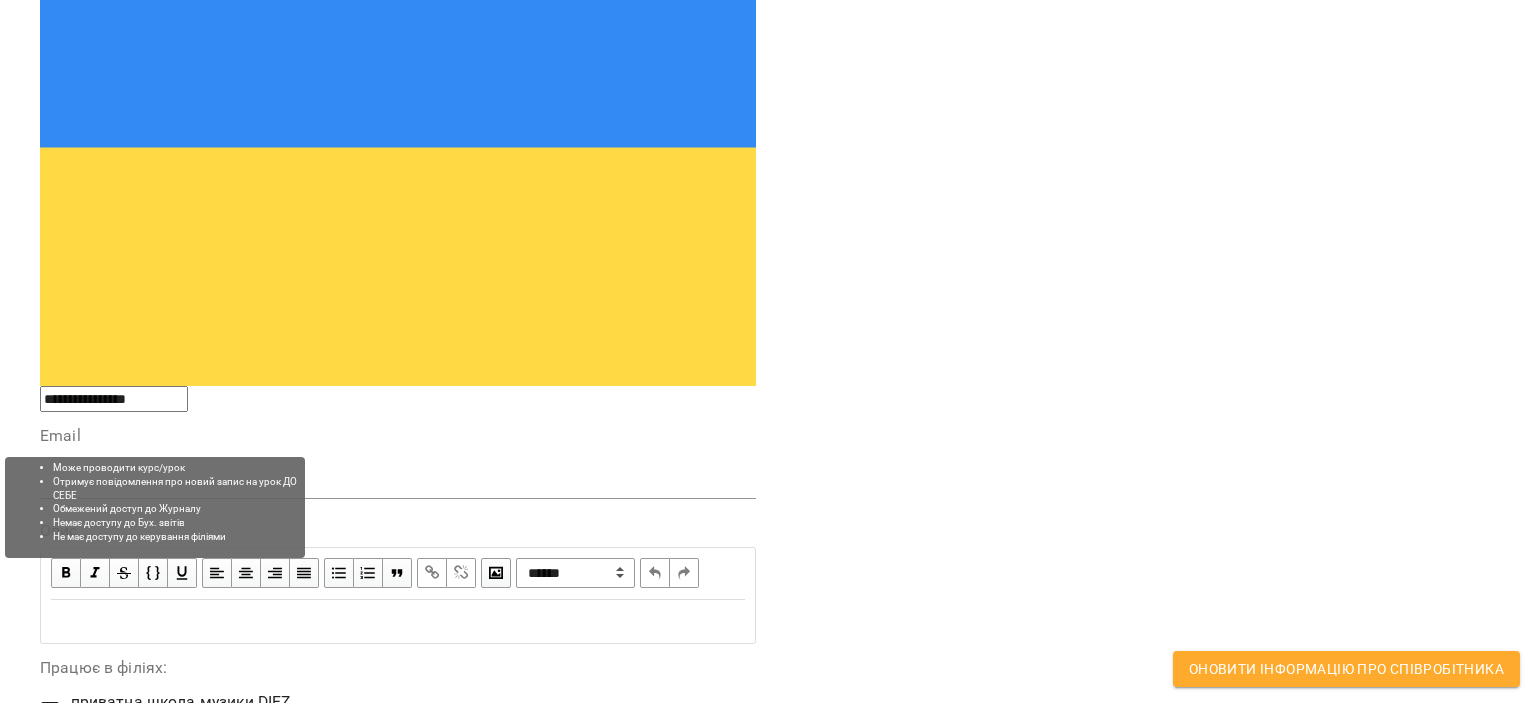 type on "**********" 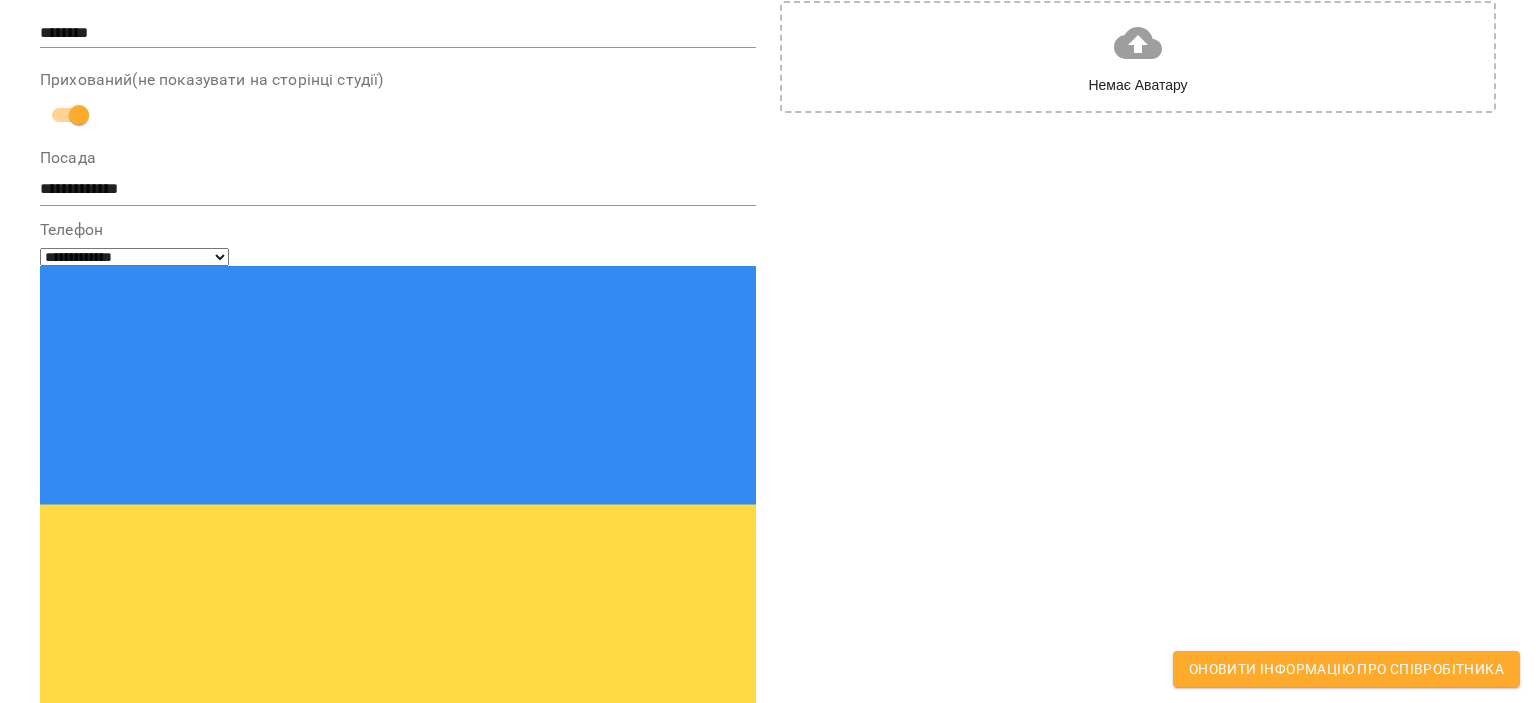 scroll, scrollTop: 0, scrollLeft: 0, axis: both 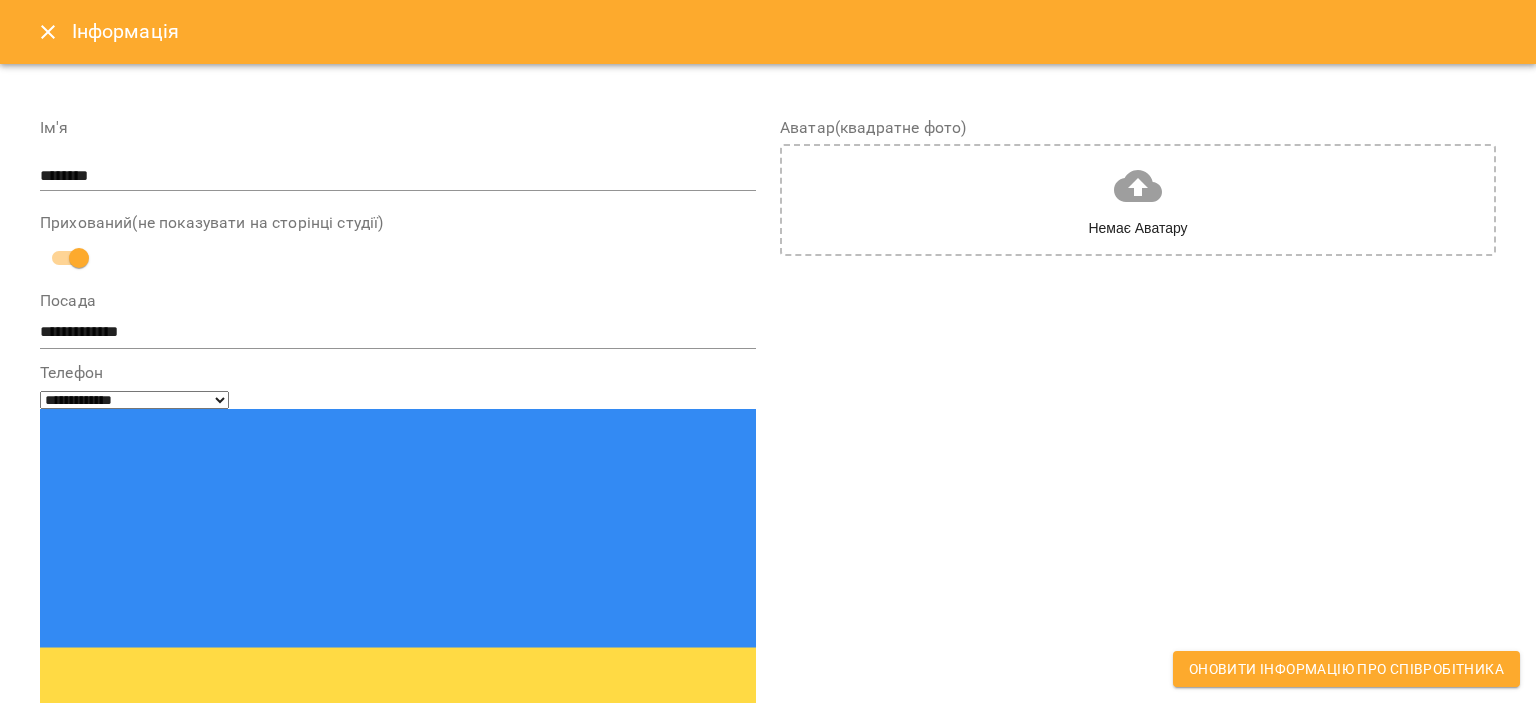 click on "Аватар(квадратне фото) Немає Аватару" at bounding box center (1138, 771) 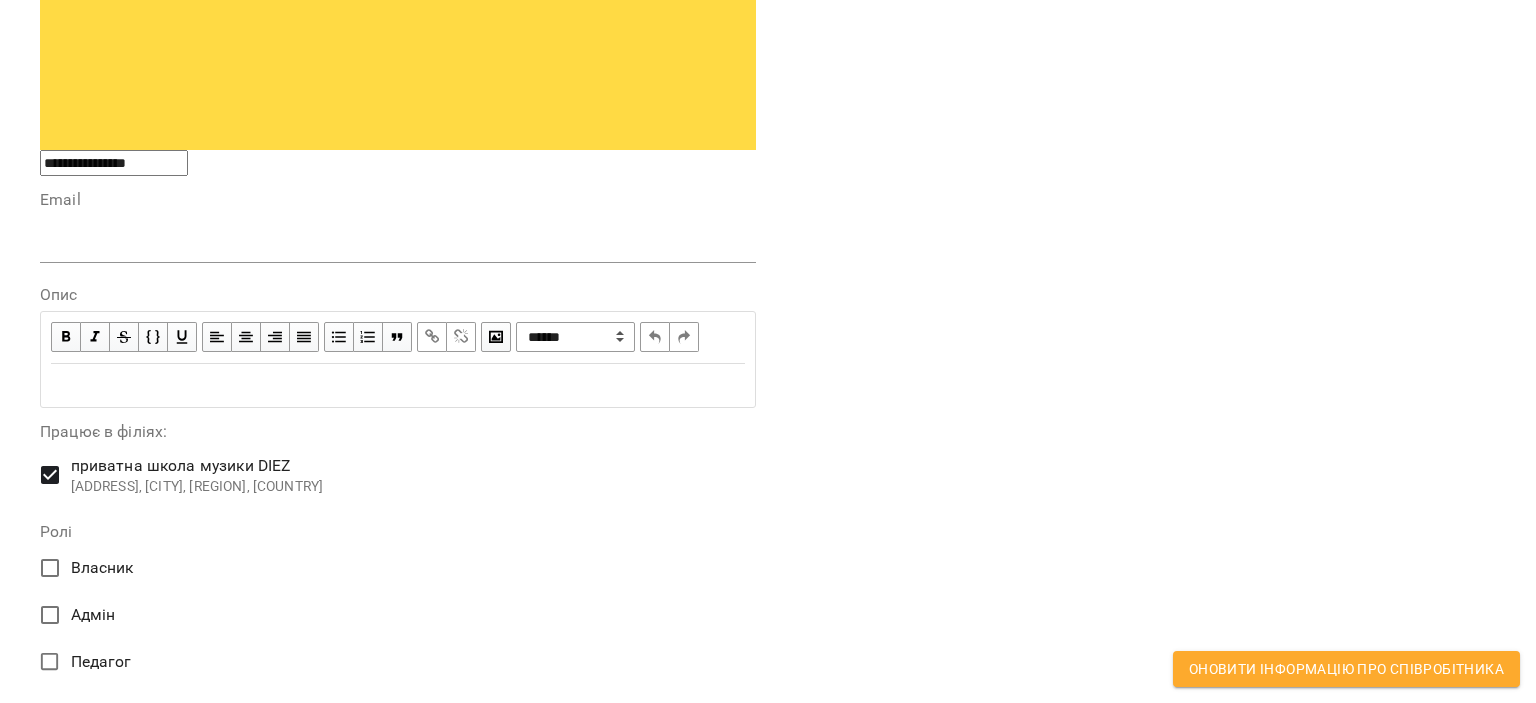scroll, scrollTop: 755, scrollLeft: 0, axis: vertical 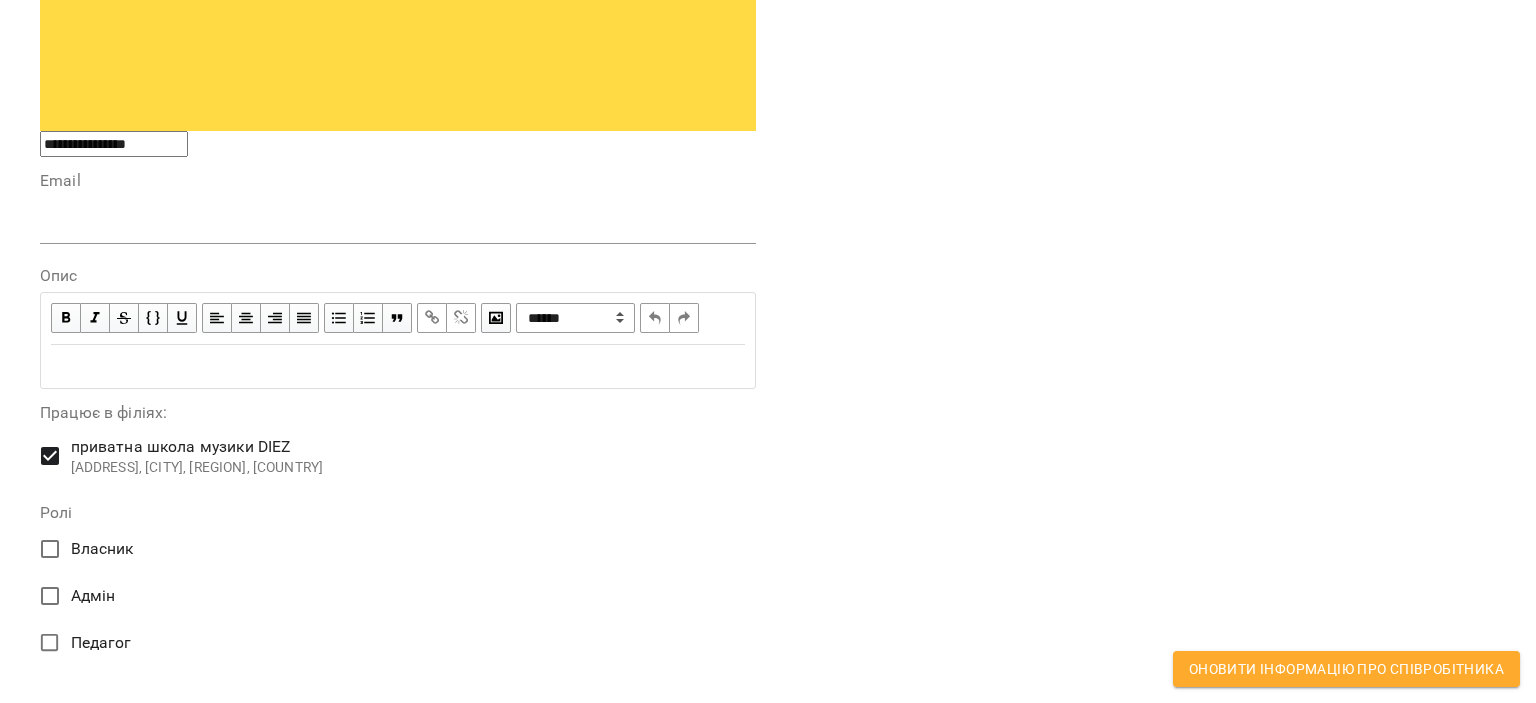 click 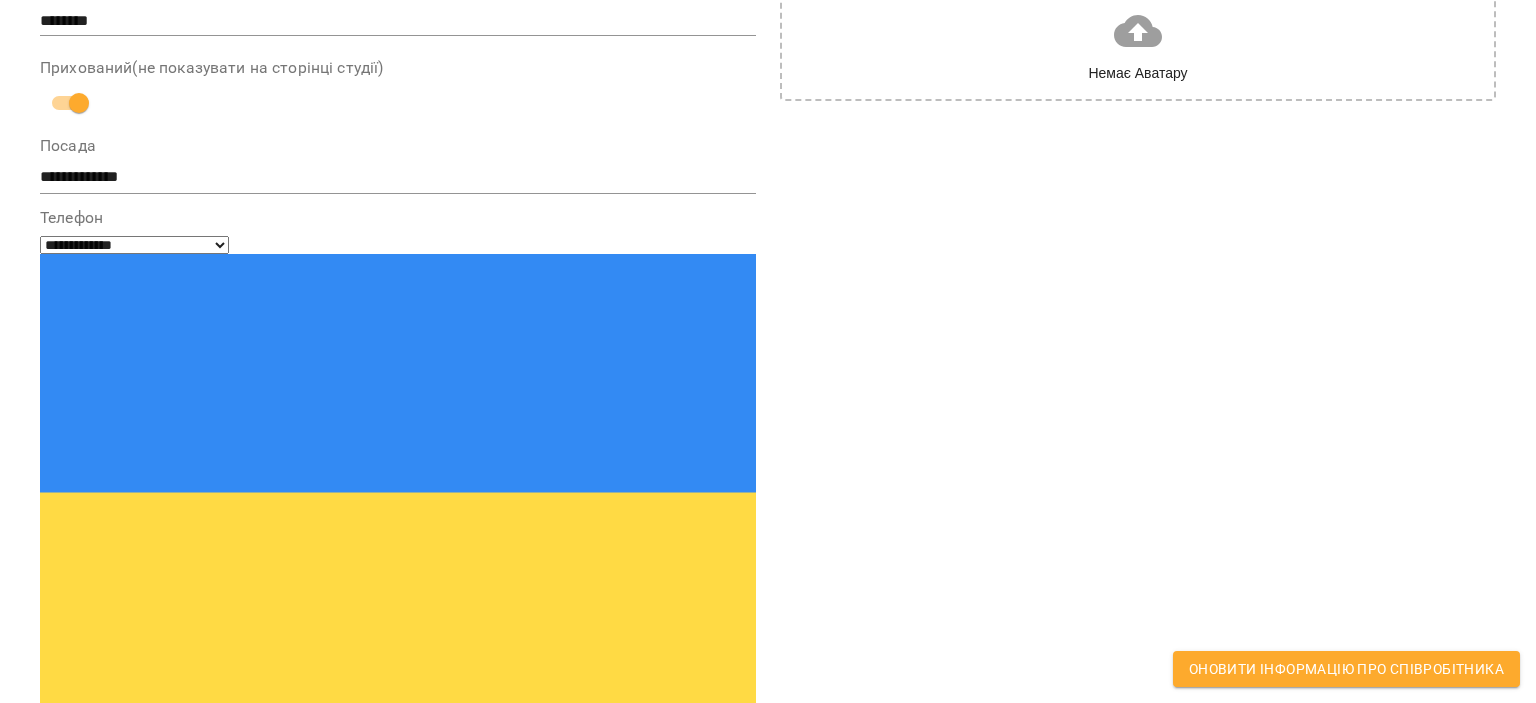 scroll, scrollTop: 0, scrollLeft: 0, axis: both 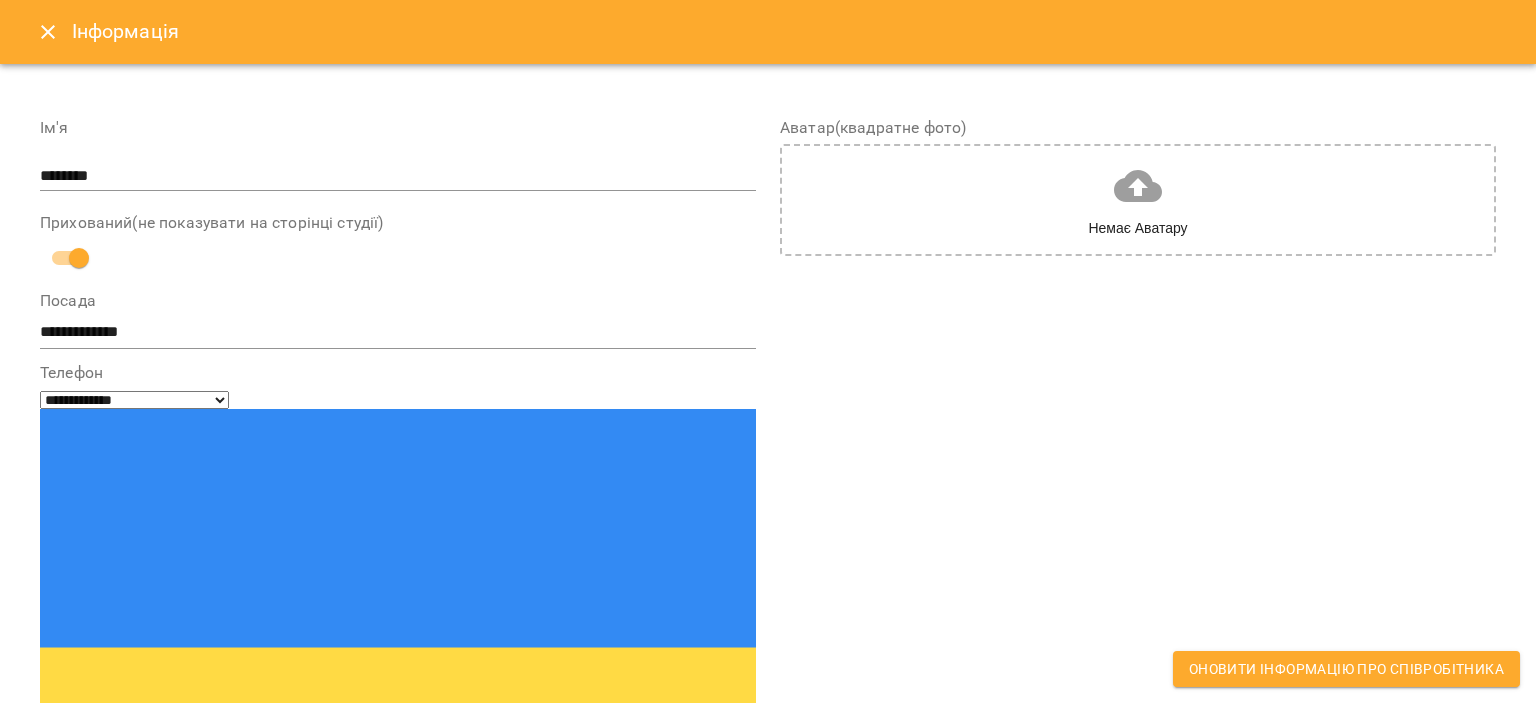 click at bounding box center [398, 984] 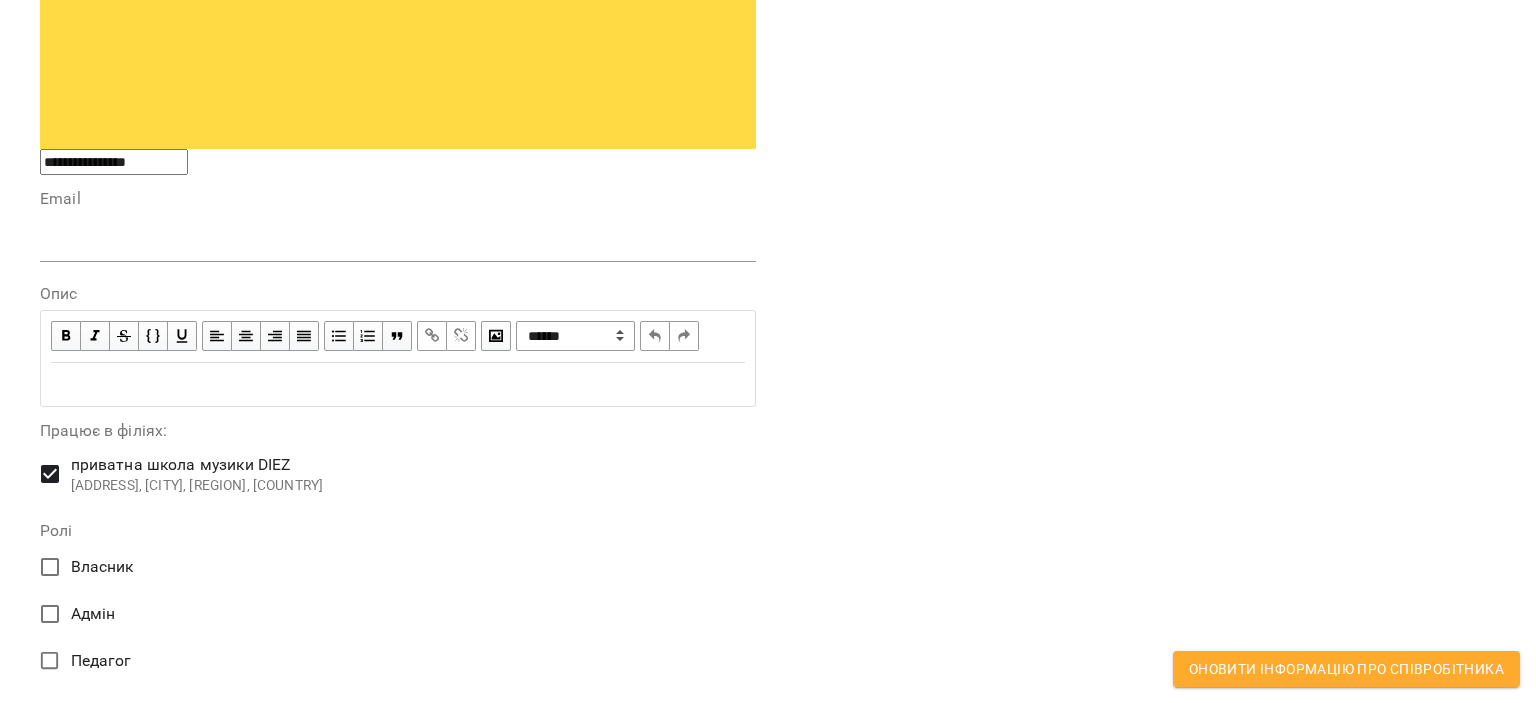 scroll, scrollTop: 755, scrollLeft: 0, axis: vertical 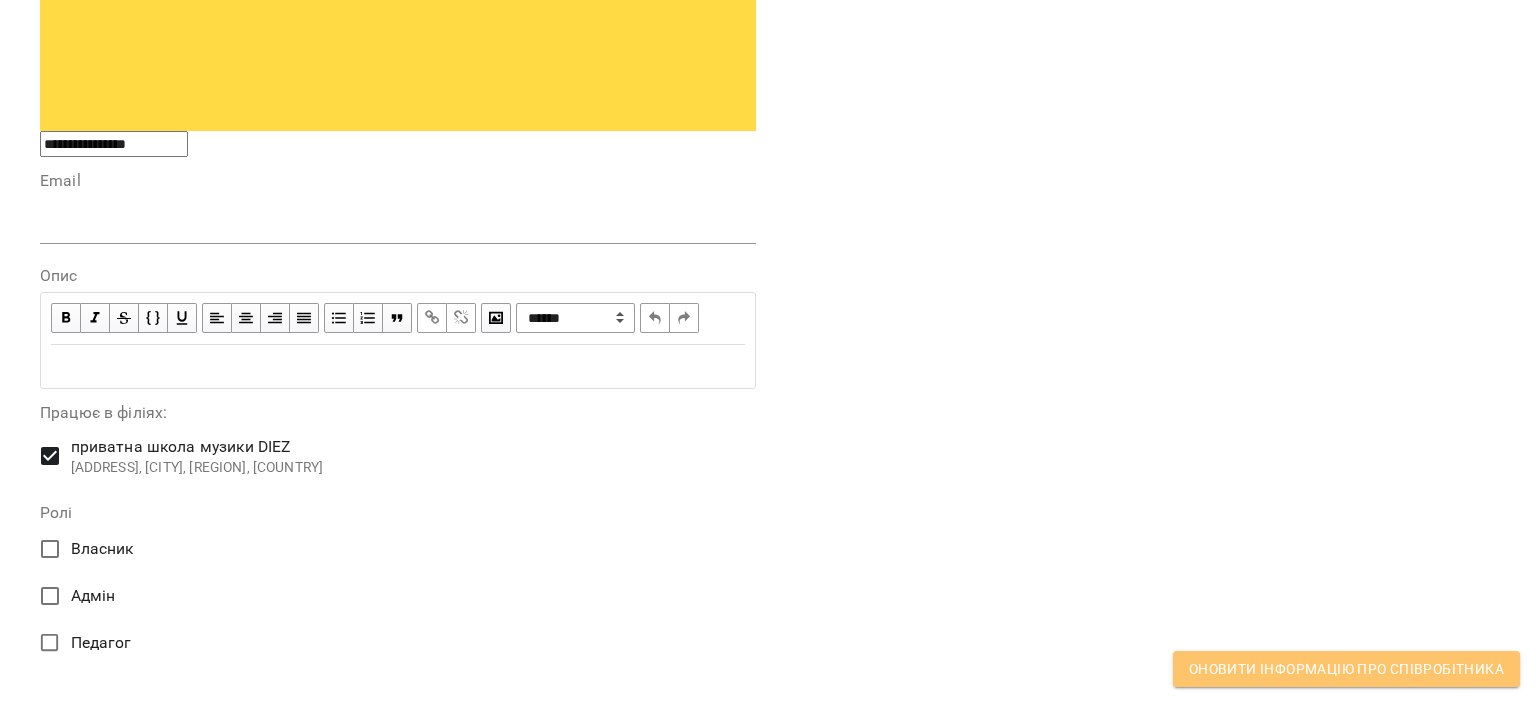 click on "Оновити інформацію про співробітника" at bounding box center (1346, 669) 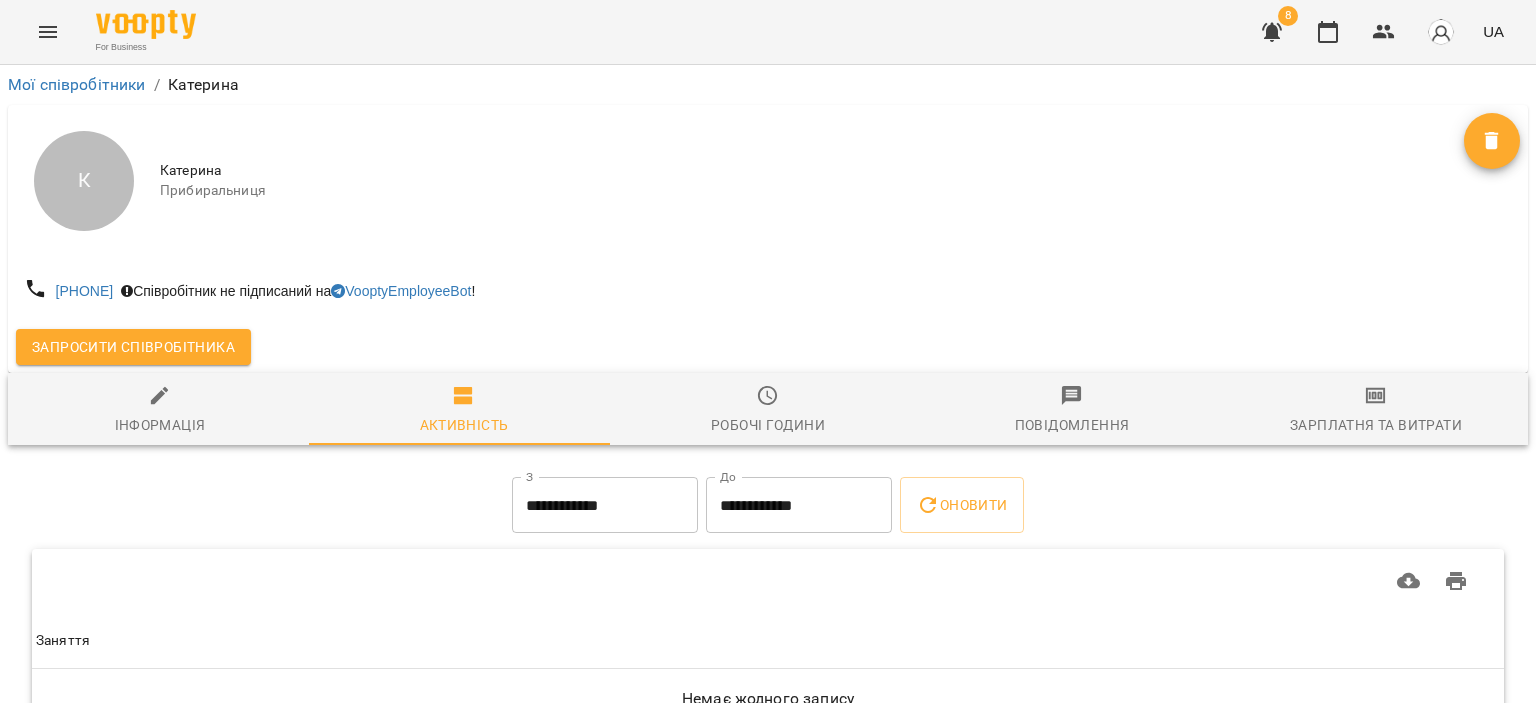 click on "Запросити співробітника" at bounding box center [133, 347] 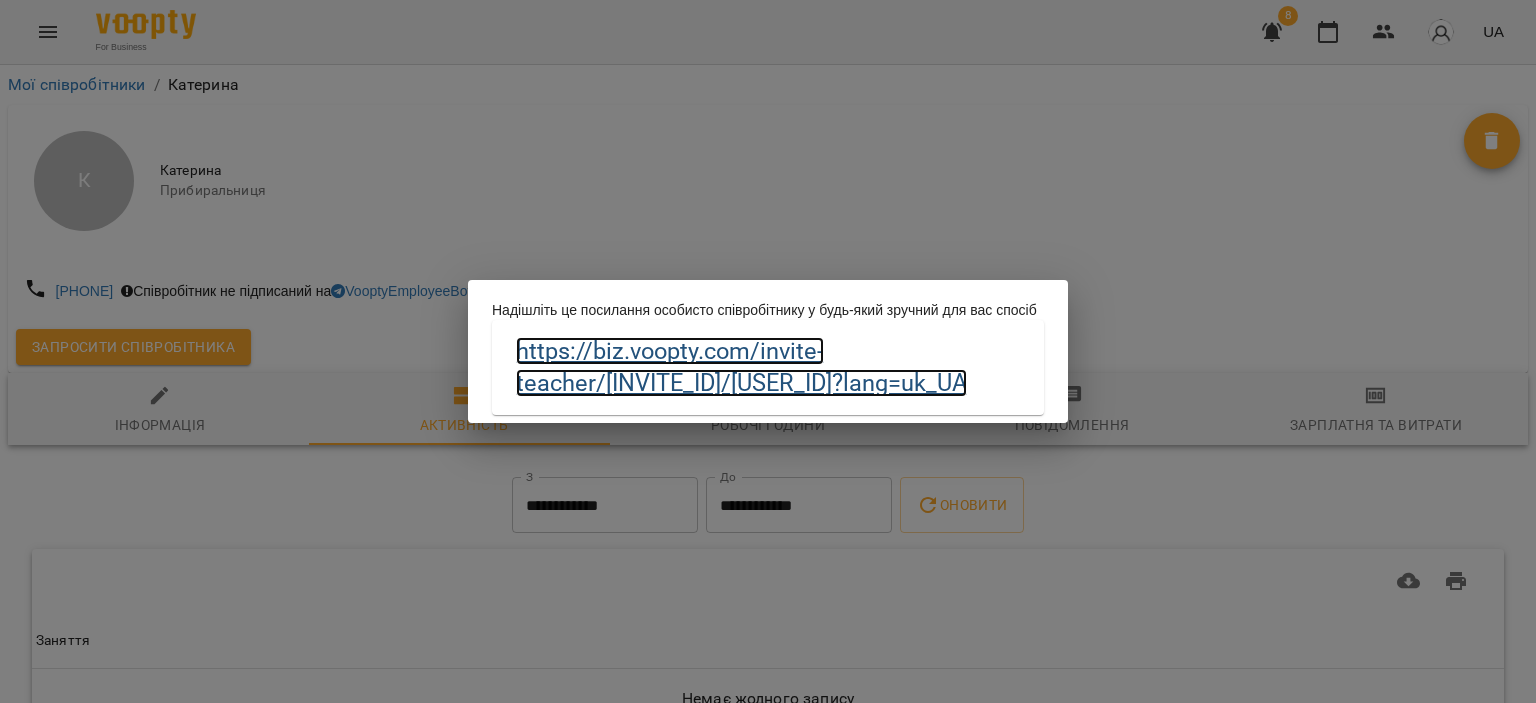 click on "https://biz.voopty.com /invite-teacher/6317635a934cae00097b41bb/6895d62594d3f6a24361b46a?lang=uk_UA" at bounding box center [741, 366] 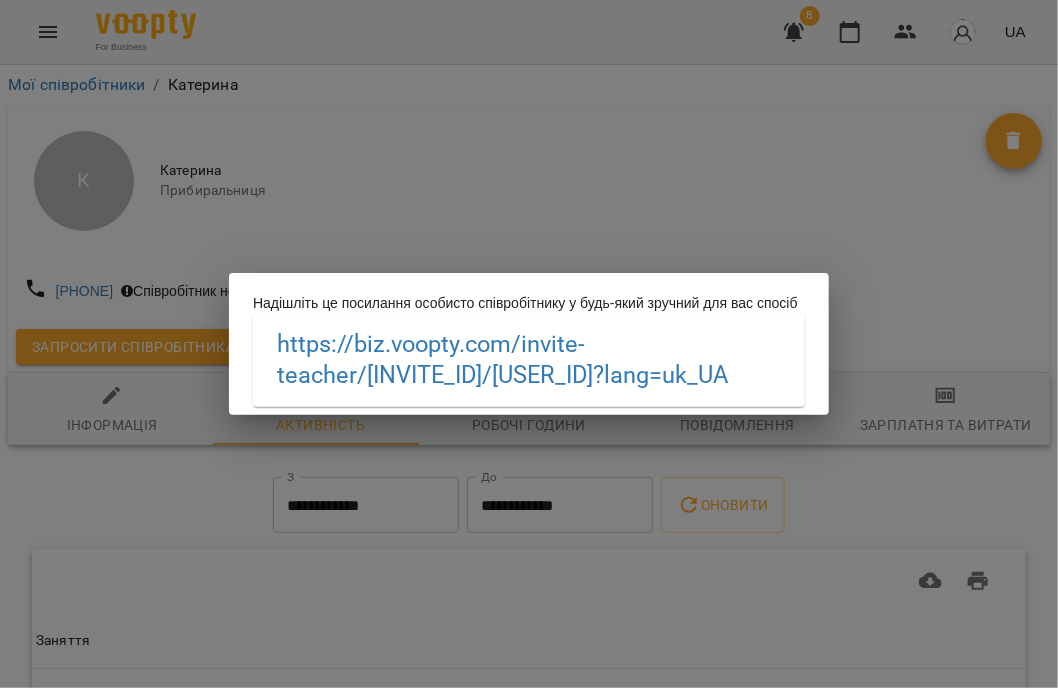 click on "Надішліть це посилання особисто співробітнику у будь-який зручний для вас спосіб https://biz.voopty.com /invite-teacher/6317635a934cae00097b41bb/6895d62594d3f6a24361b46a?lang=uk_UA" at bounding box center (529, 344) 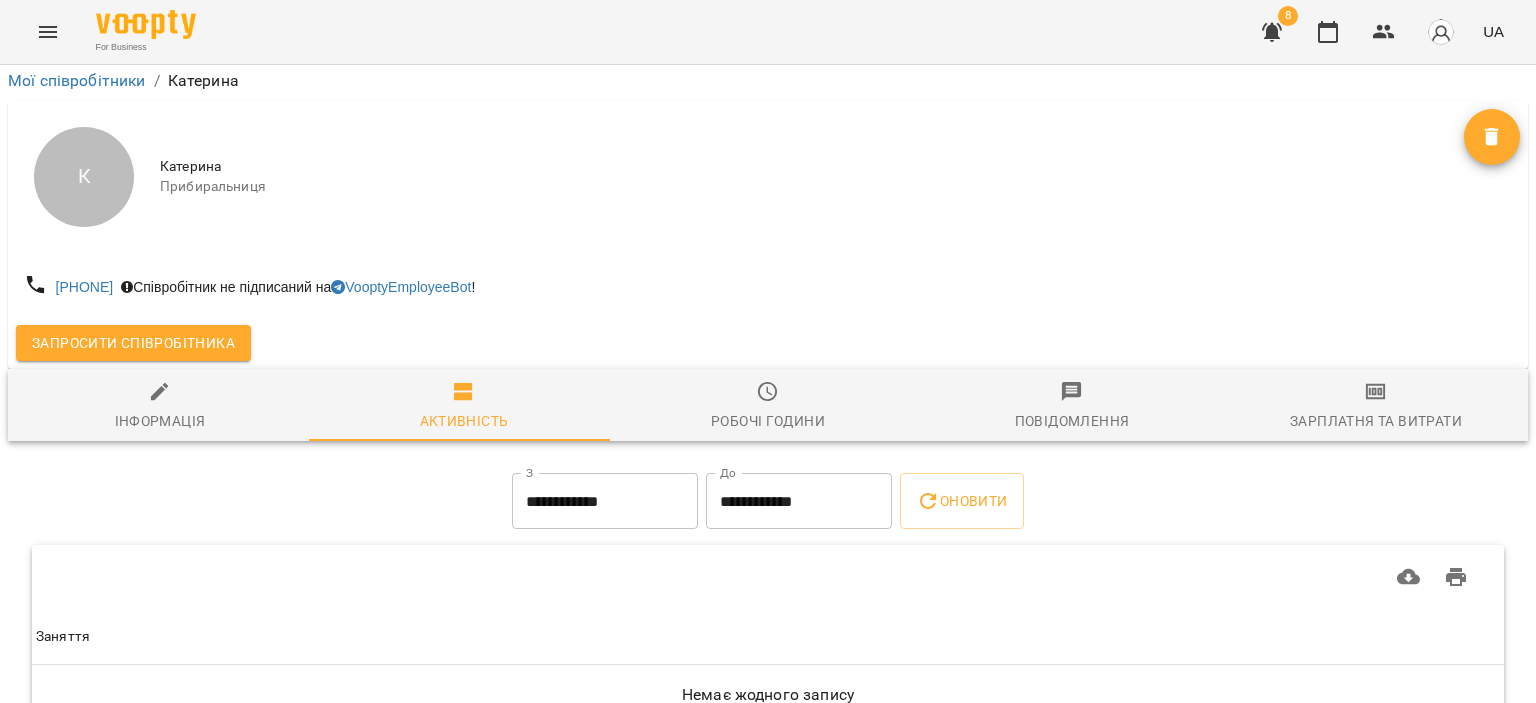 scroll, scrollTop: 123, scrollLeft: 0, axis: vertical 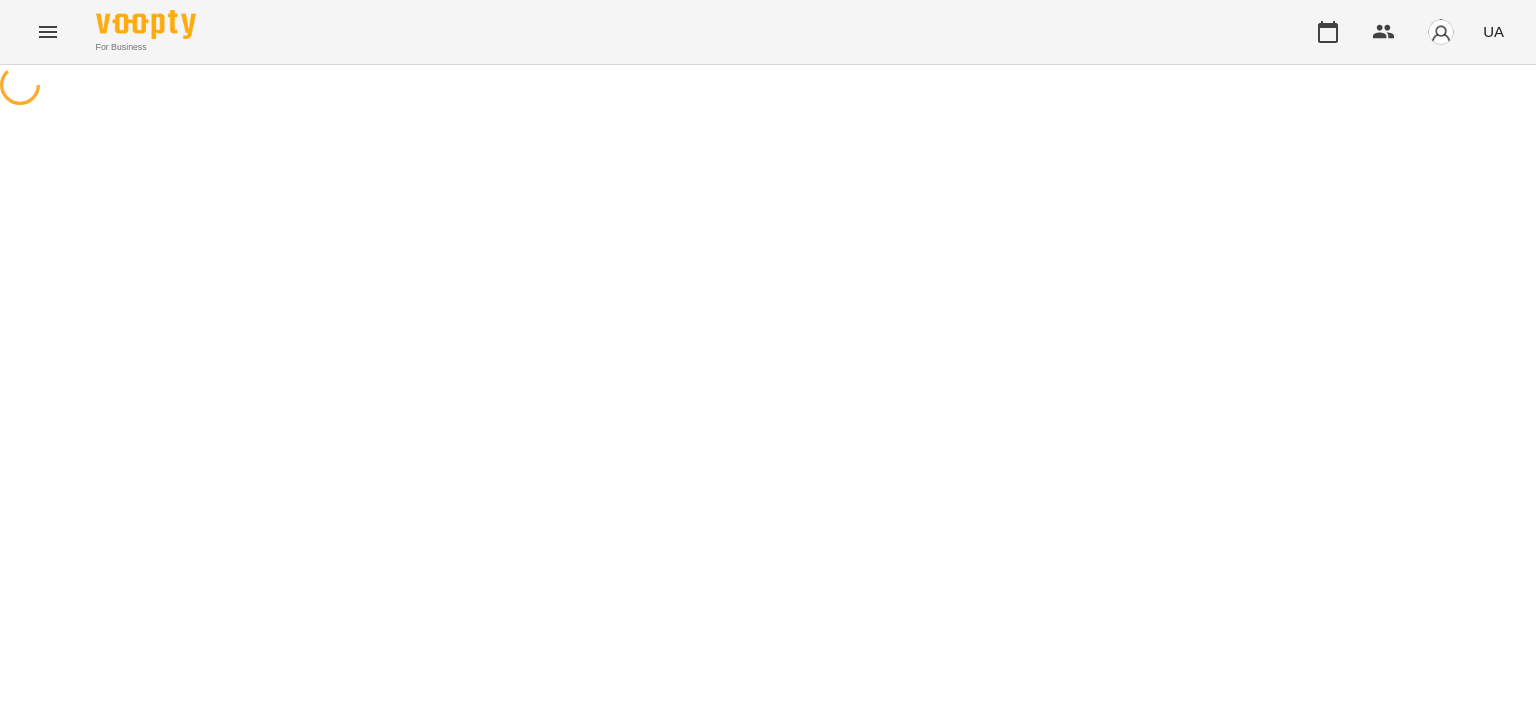 select on "**" 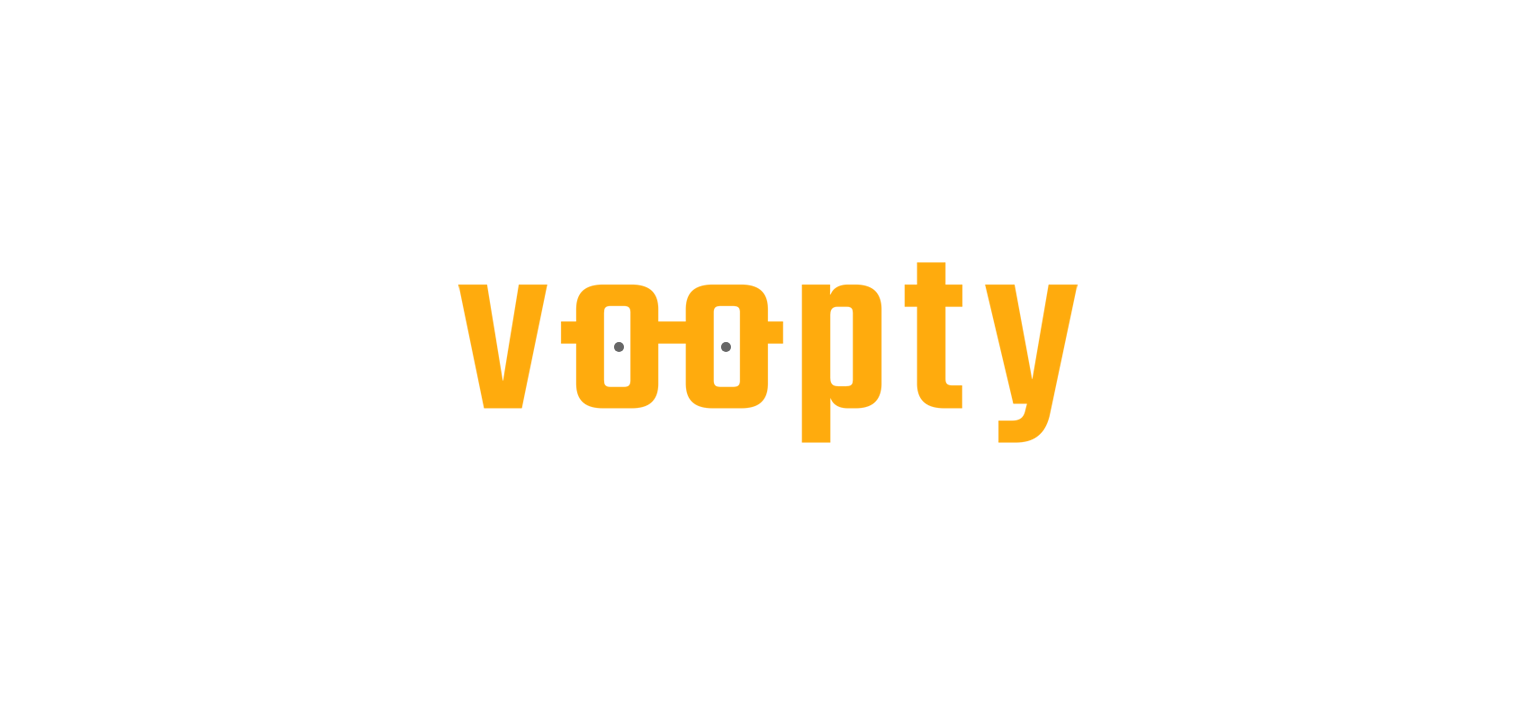 scroll, scrollTop: 0, scrollLeft: 0, axis: both 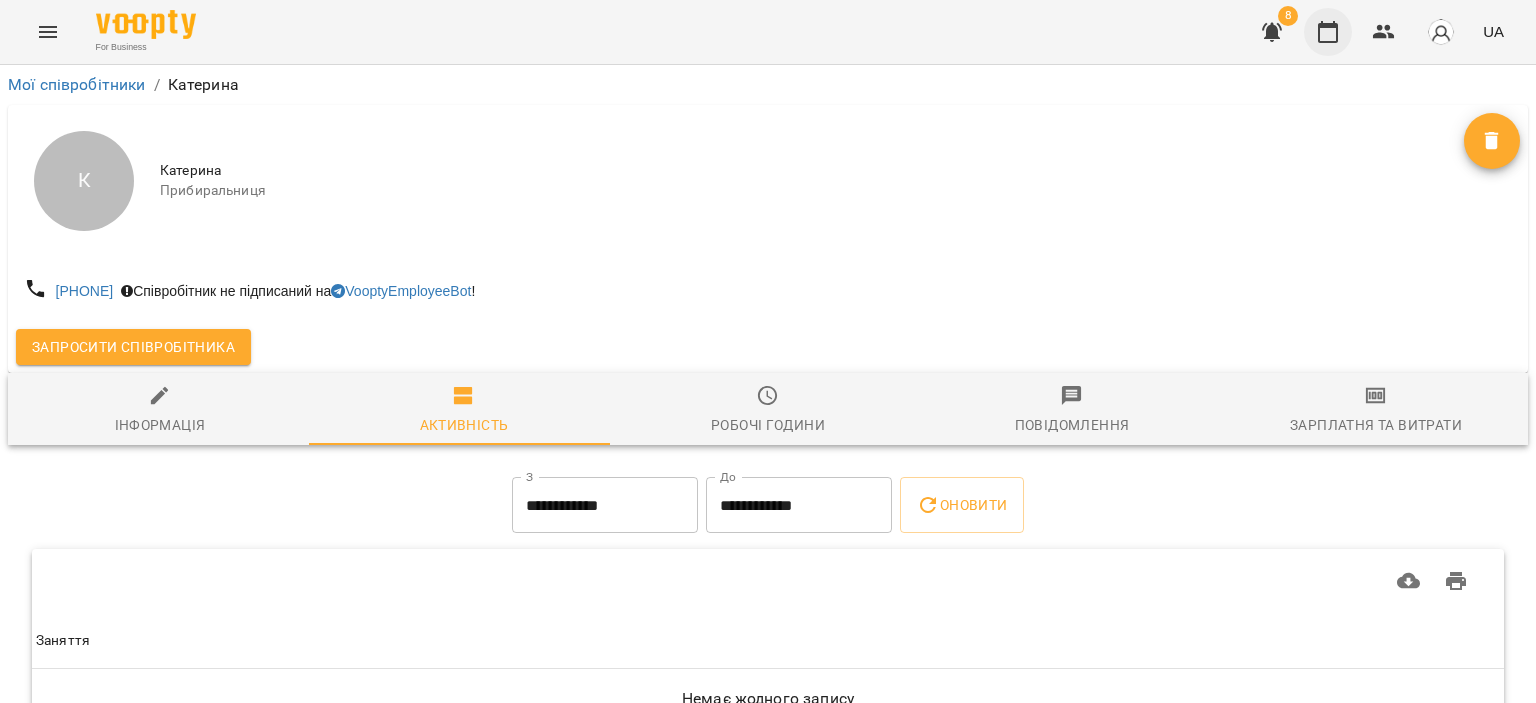click at bounding box center (1328, 32) 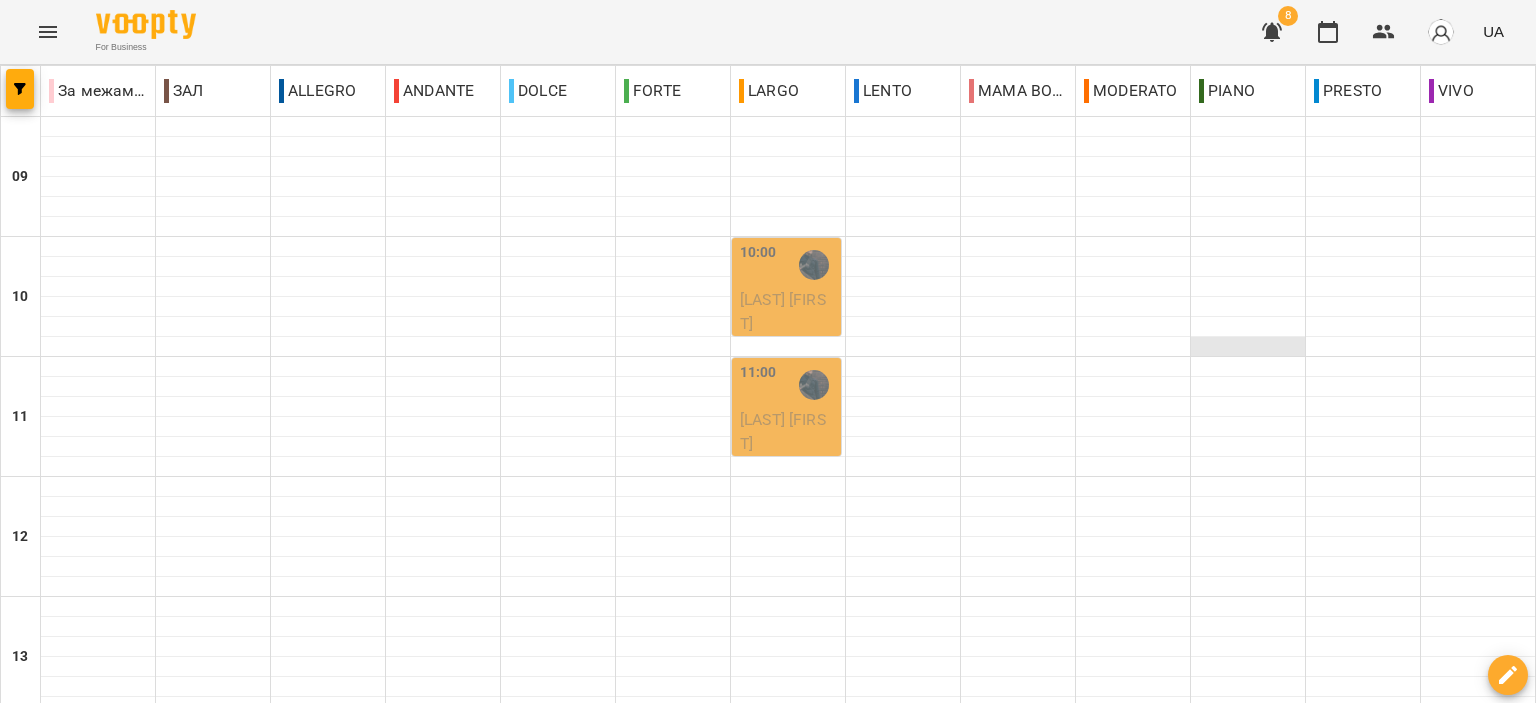 scroll, scrollTop: 0, scrollLeft: 0, axis: both 